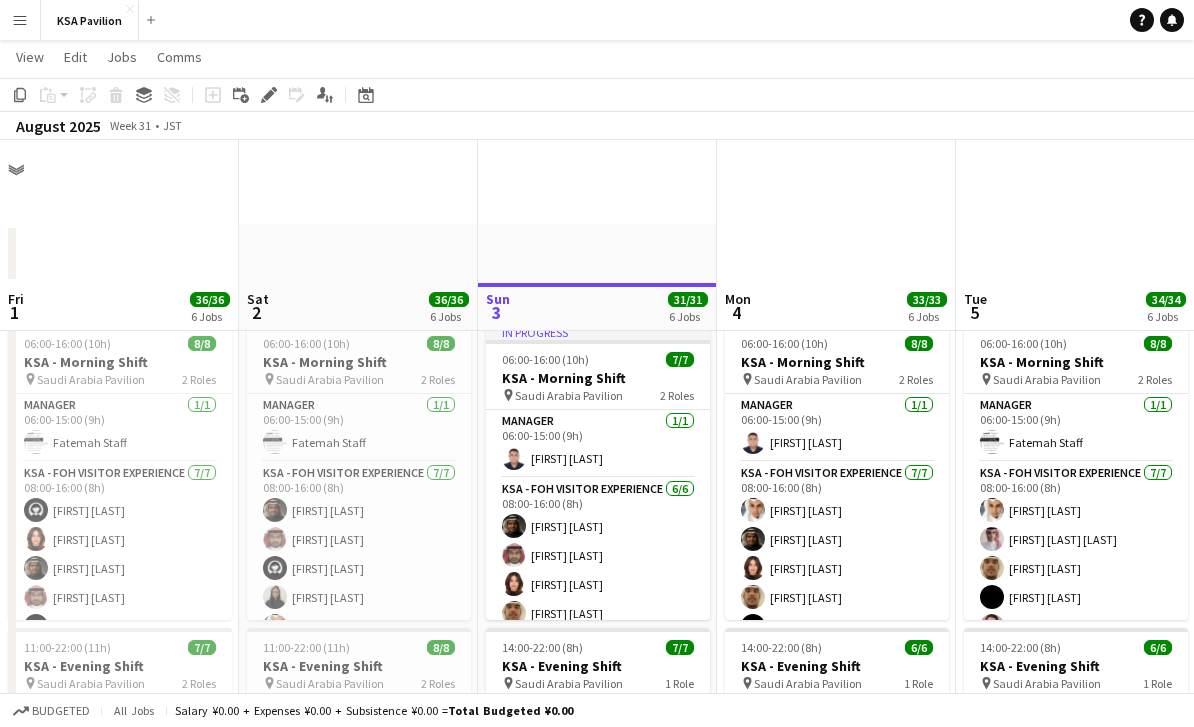 scroll, scrollTop: 143, scrollLeft: 0, axis: vertical 